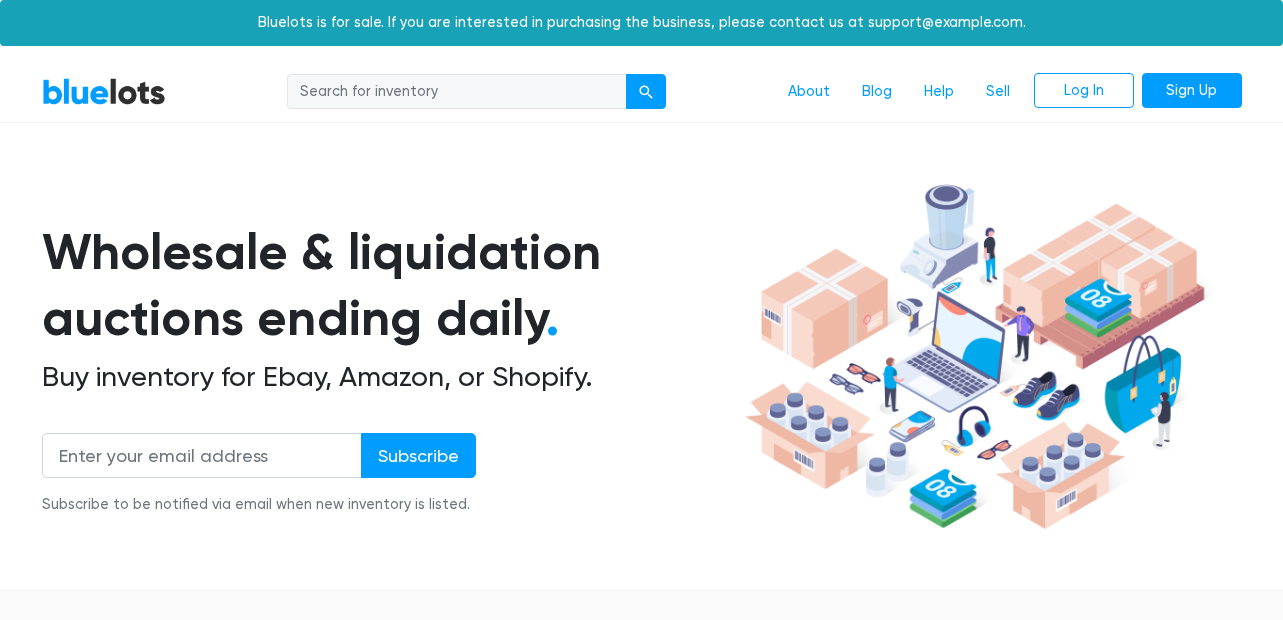 scroll, scrollTop: 0, scrollLeft: 0, axis: both 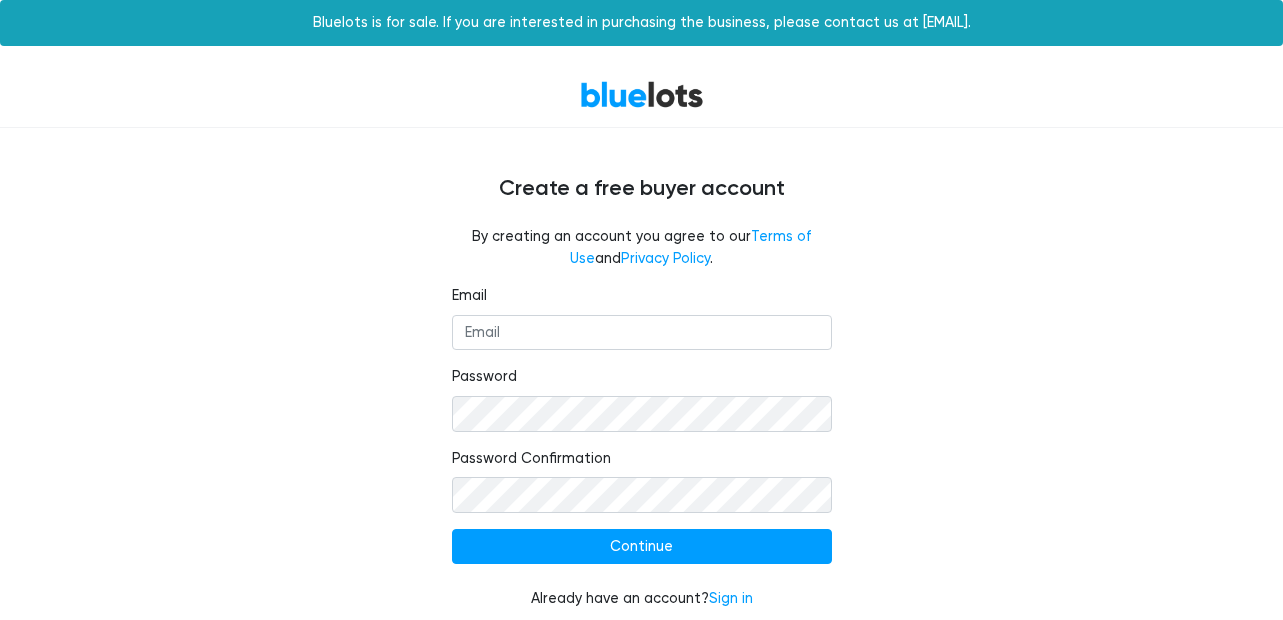 click on "Email" at bounding box center (642, 317) 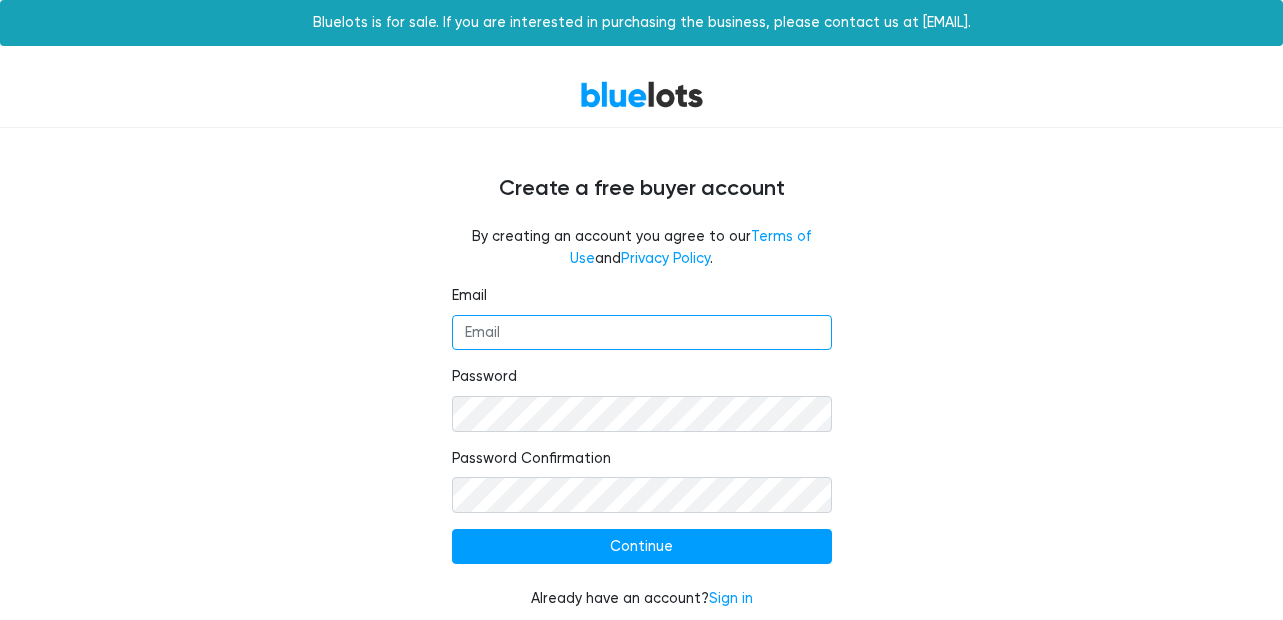 click on "Email" at bounding box center (642, 333) 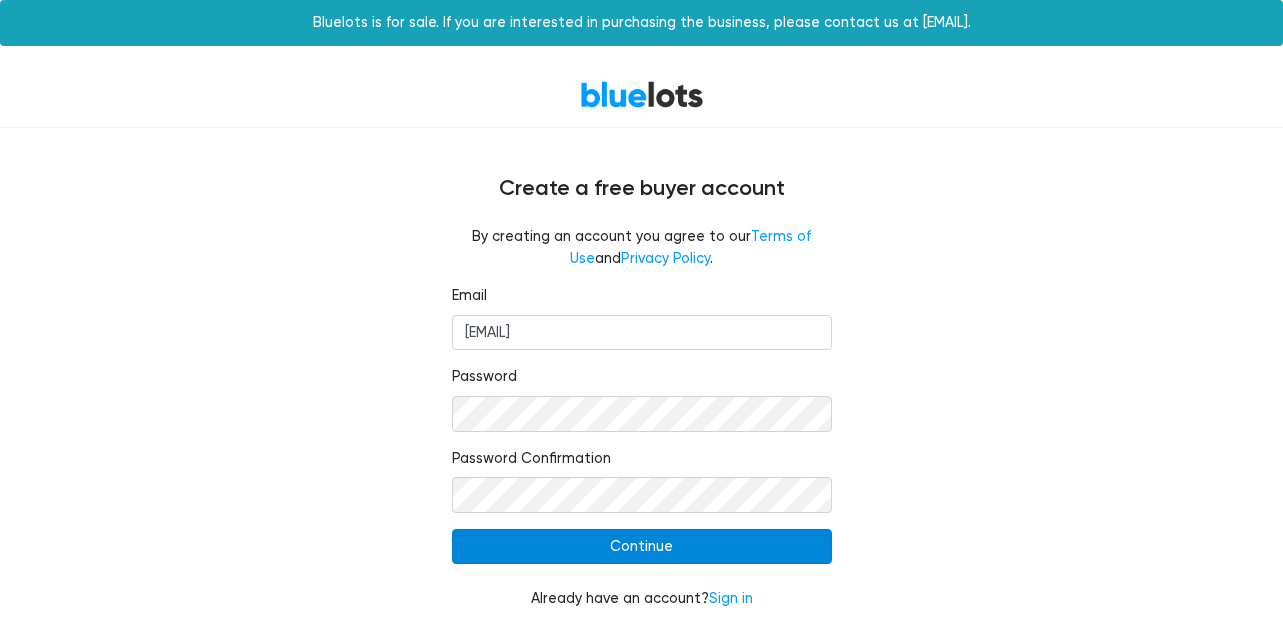 click on "Continue" at bounding box center [642, 547] 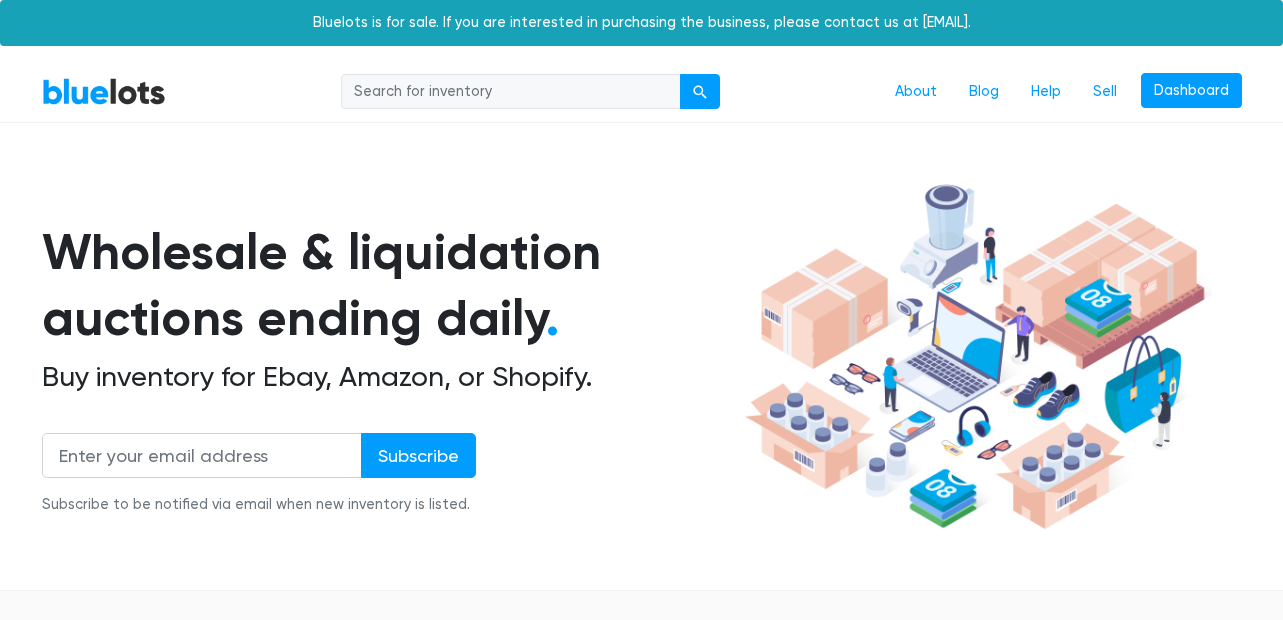 scroll, scrollTop: 0, scrollLeft: 0, axis: both 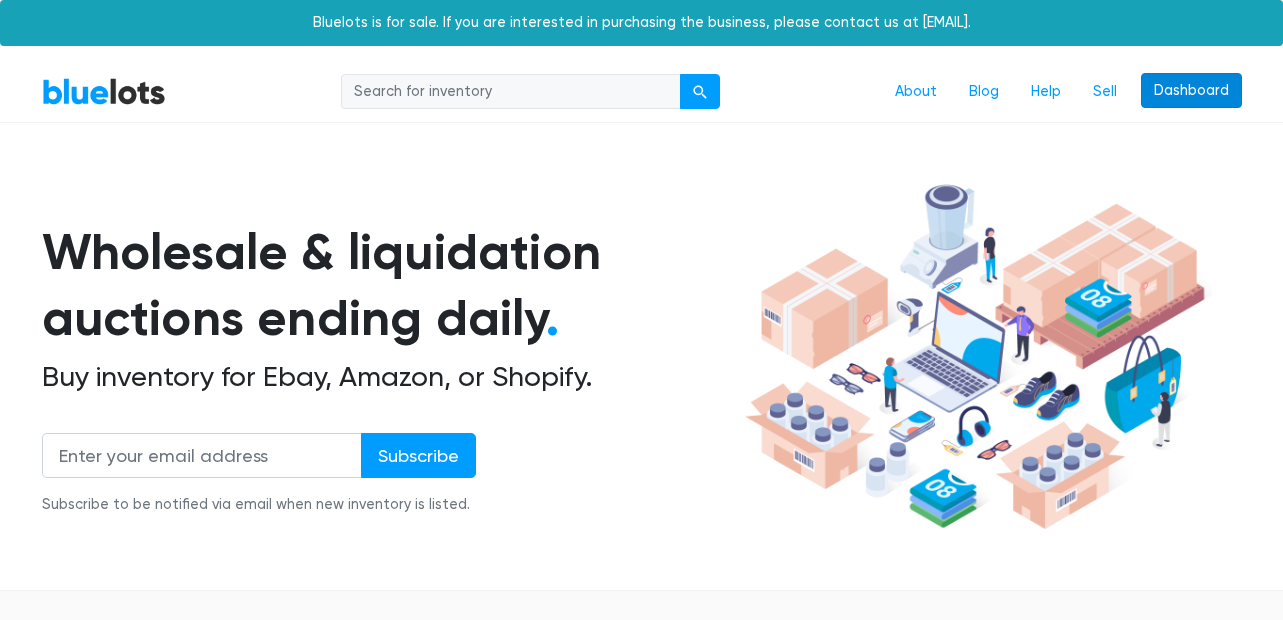 click on "Dashboard" at bounding box center (1191, 91) 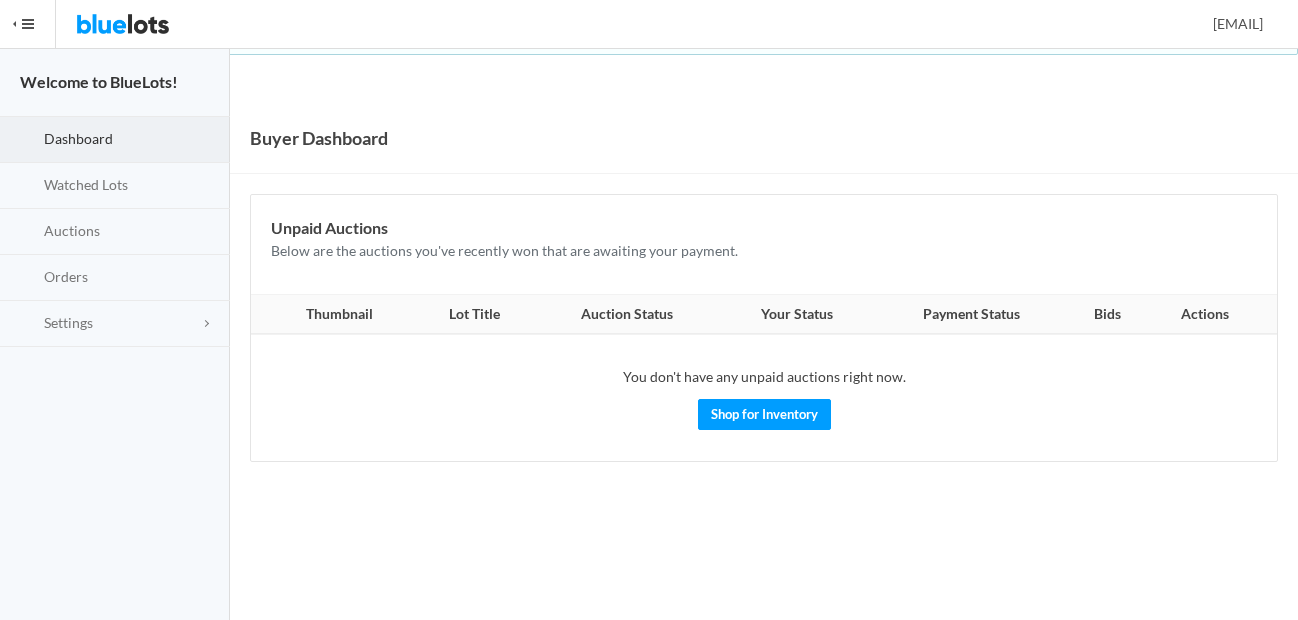 scroll, scrollTop: 0, scrollLeft: 0, axis: both 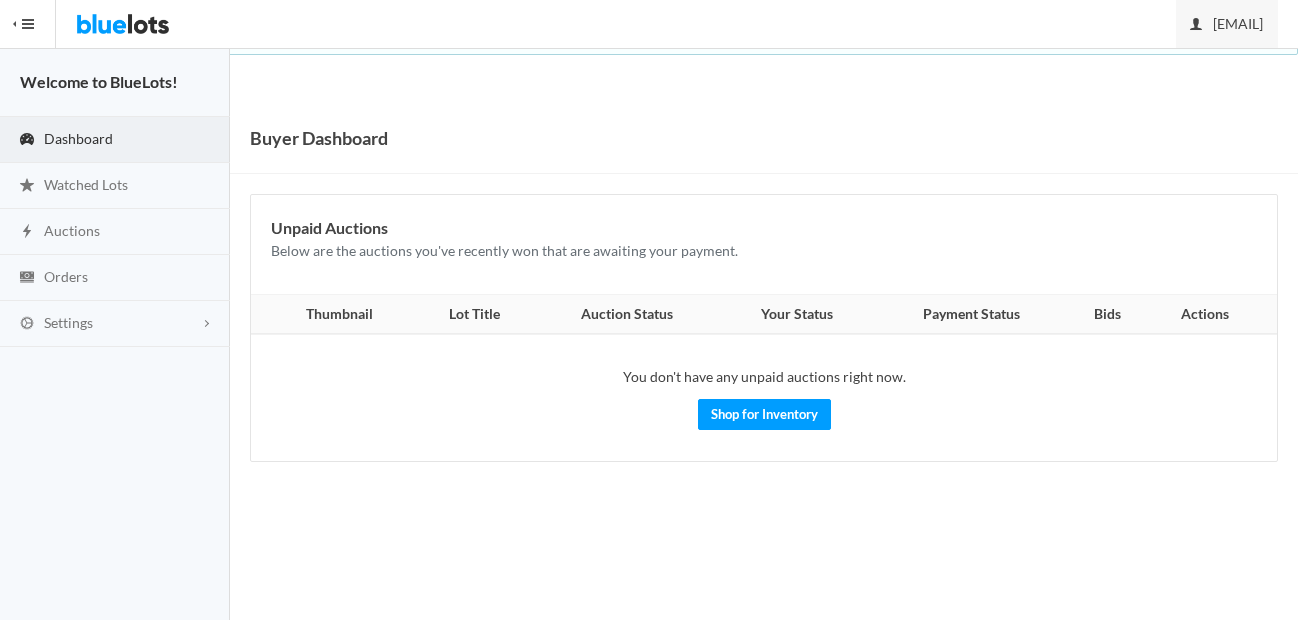 click on "alice11@yopmail.com" at bounding box center (1227, 23) 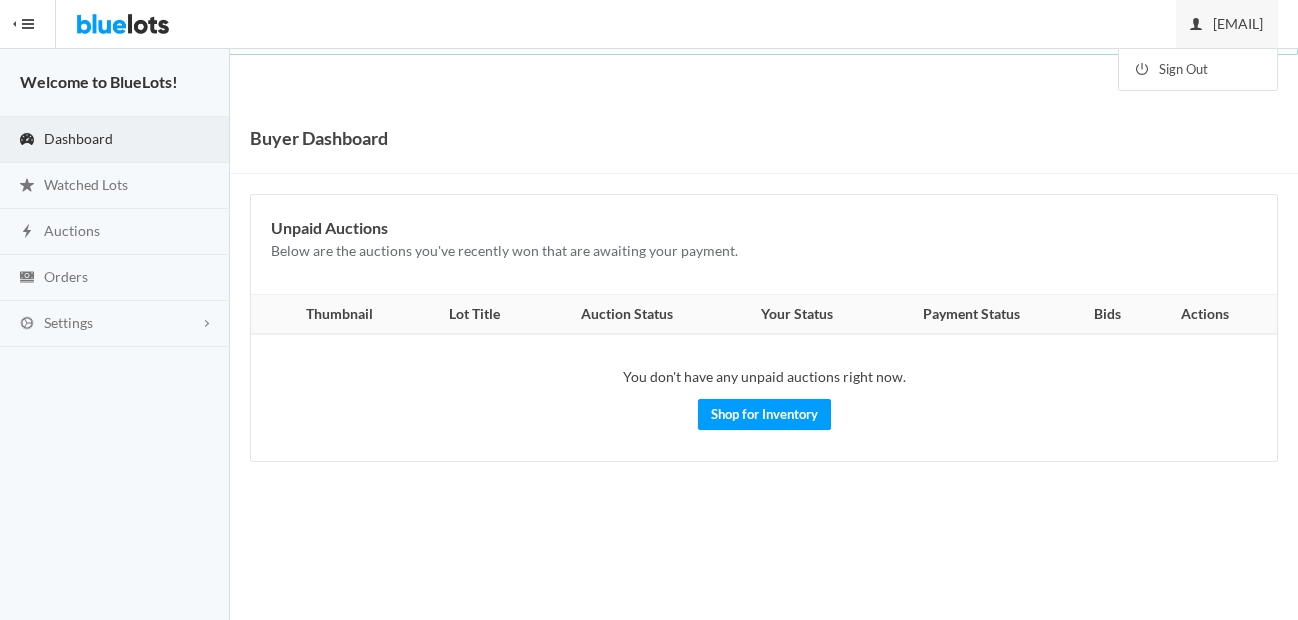 click on "Buyer Dashboard" at bounding box center (764, 138) 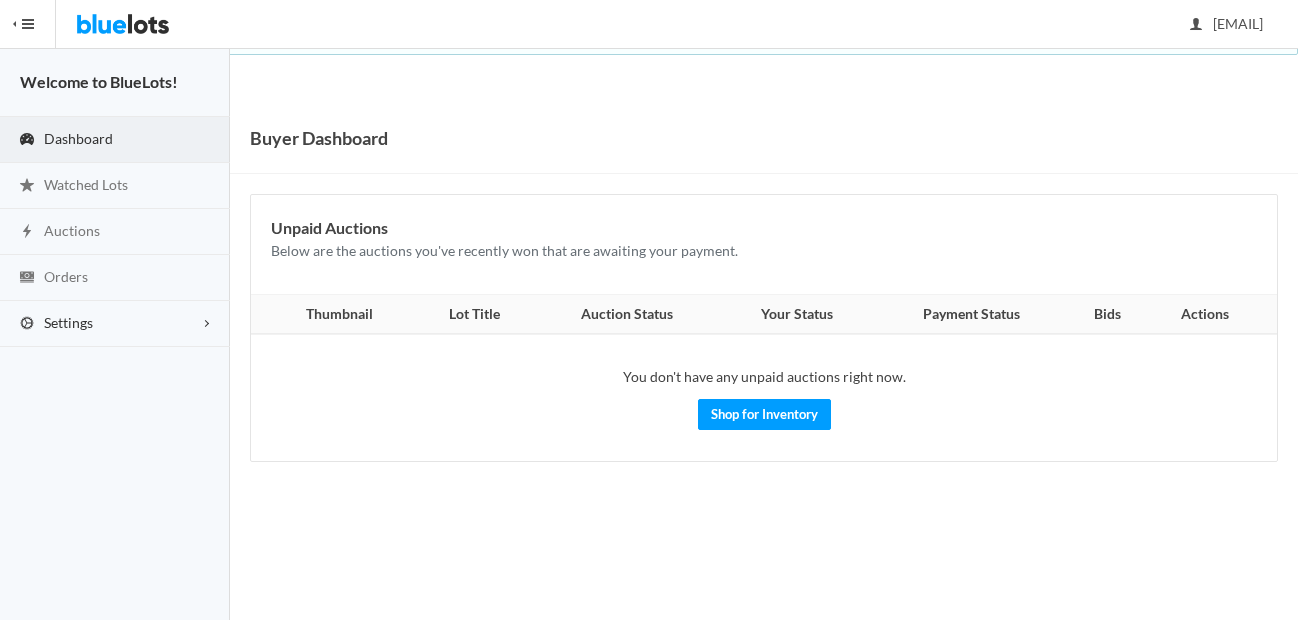 click on "Settings" at bounding box center (115, 324) 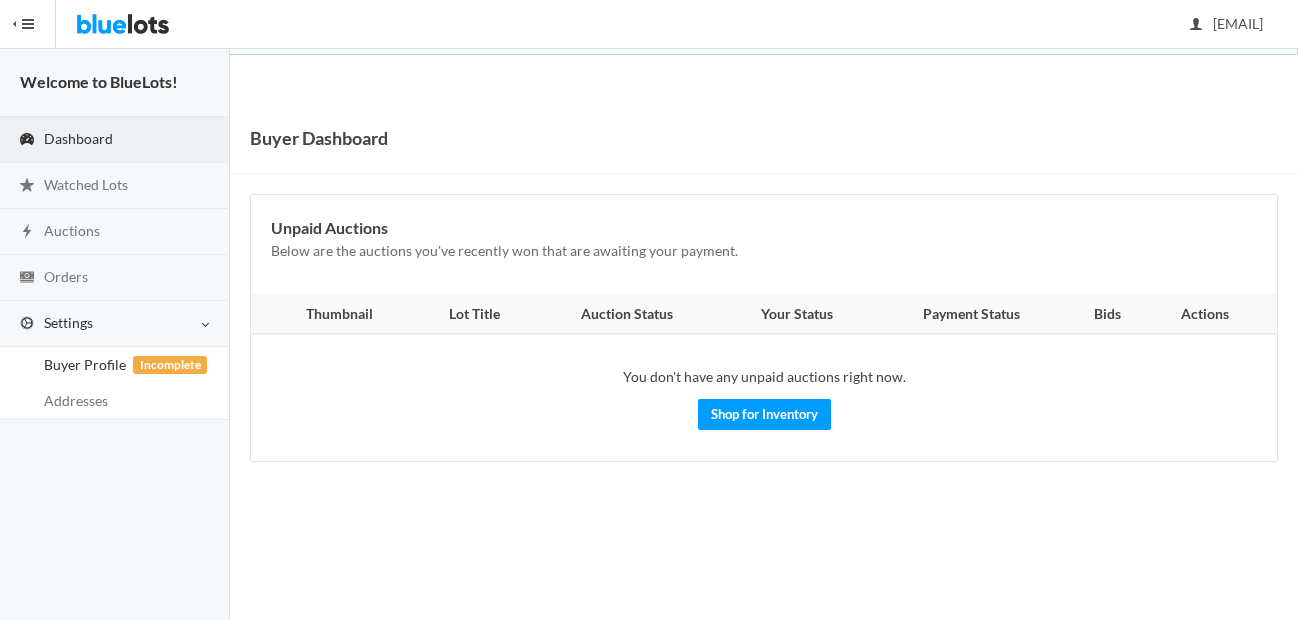 click on "Buyer Profile
Incomplete" at bounding box center [85, 364] 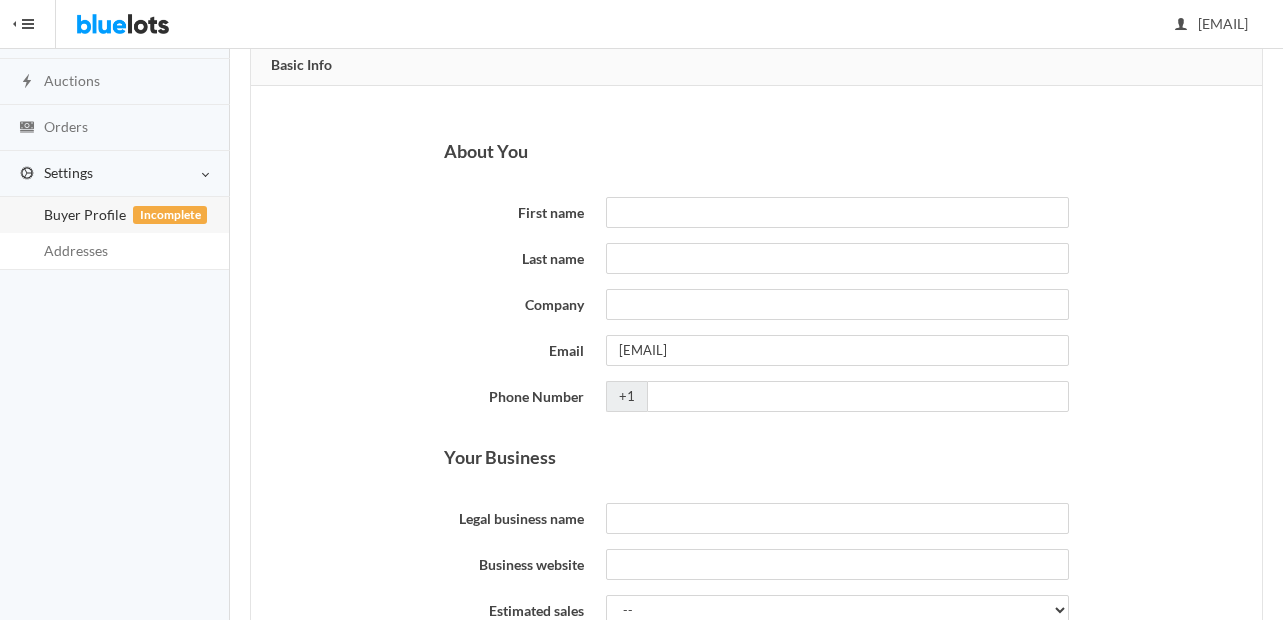 scroll, scrollTop: 0, scrollLeft: 0, axis: both 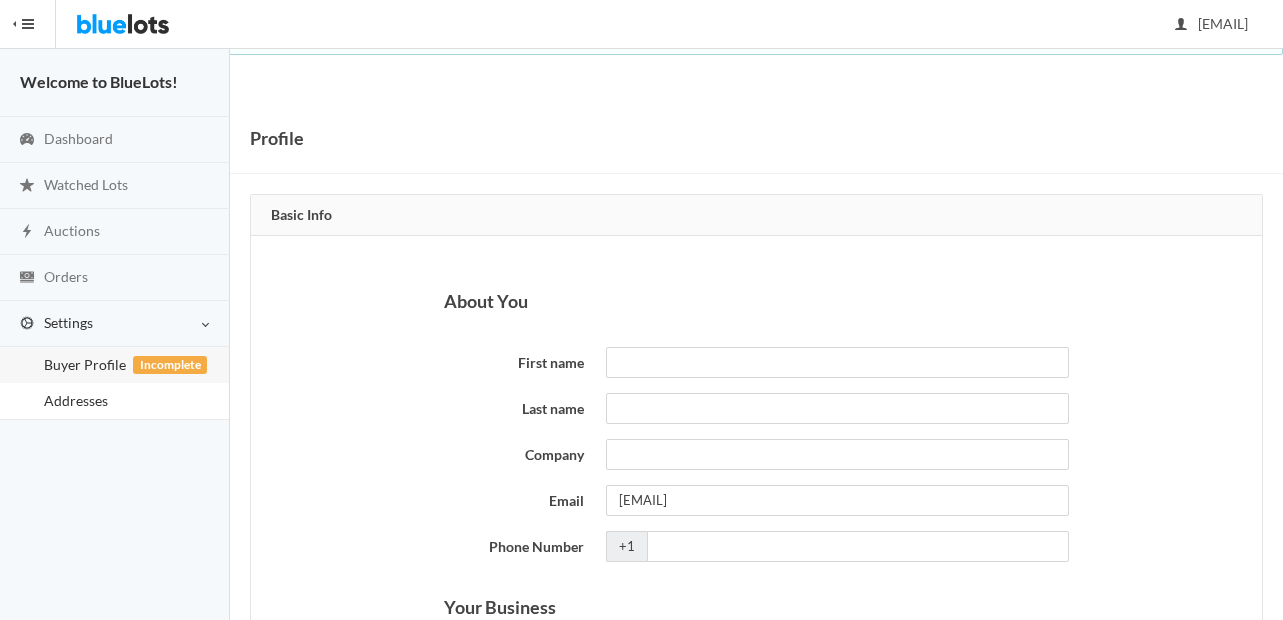 click on "Addresses" at bounding box center (76, 400) 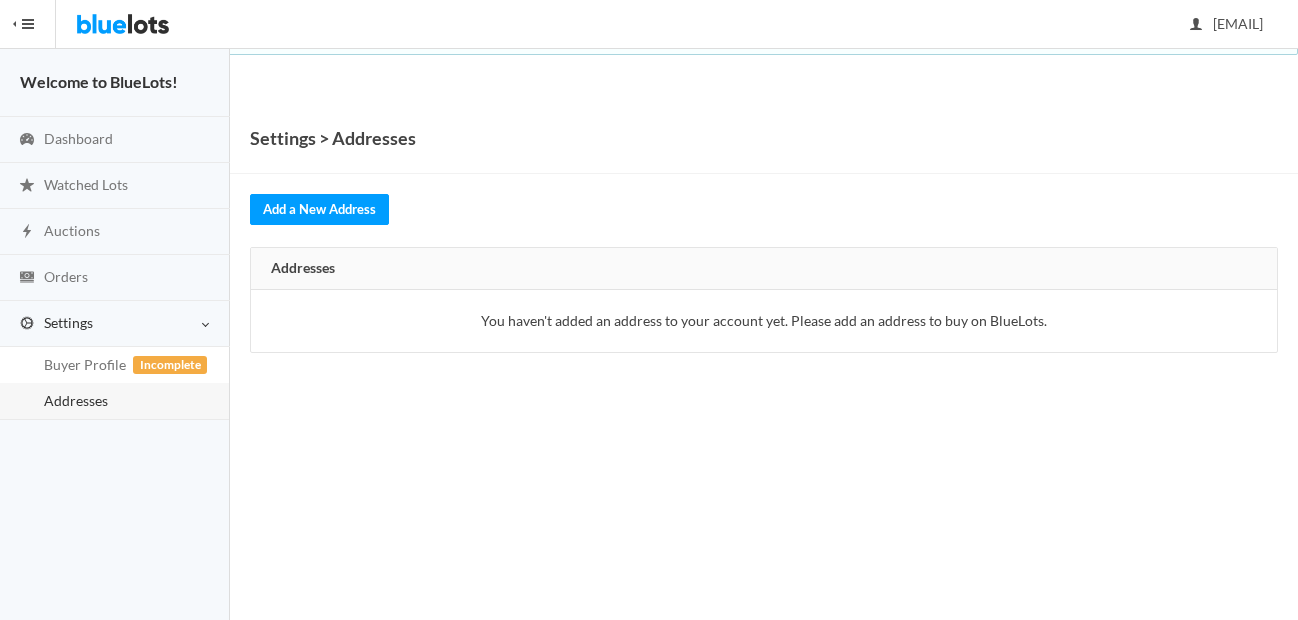 scroll, scrollTop: 0, scrollLeft: 0, axis: both 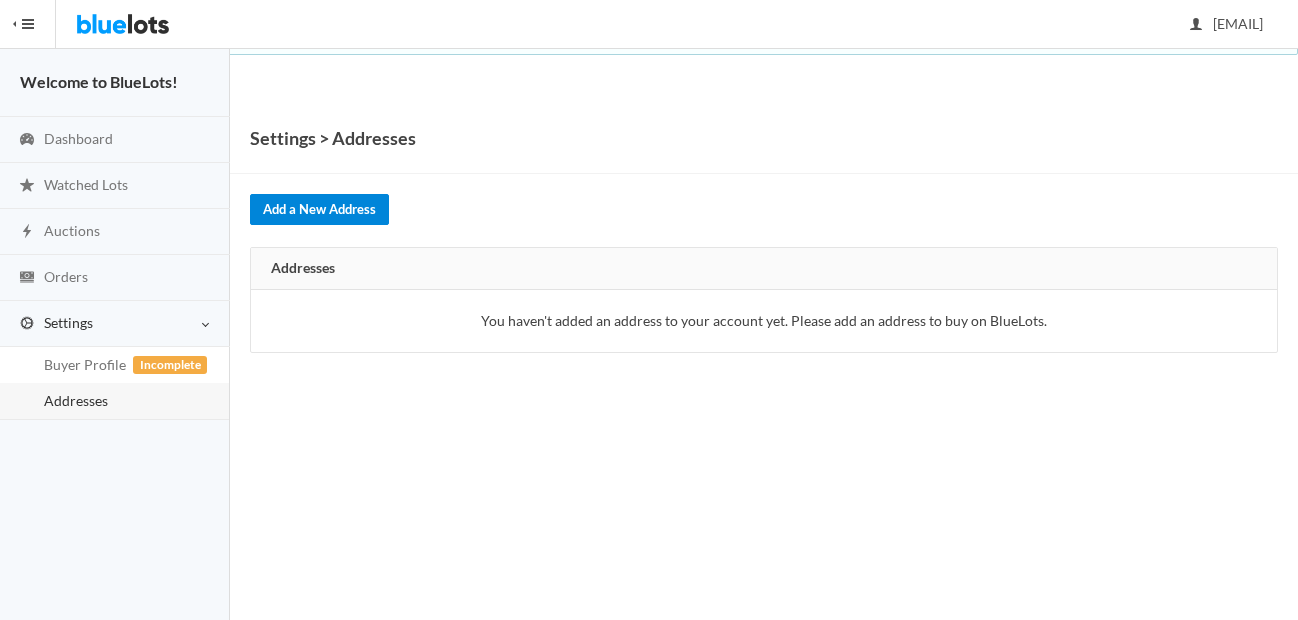 click on "Add a New Address" at bounding box center [319, 209] 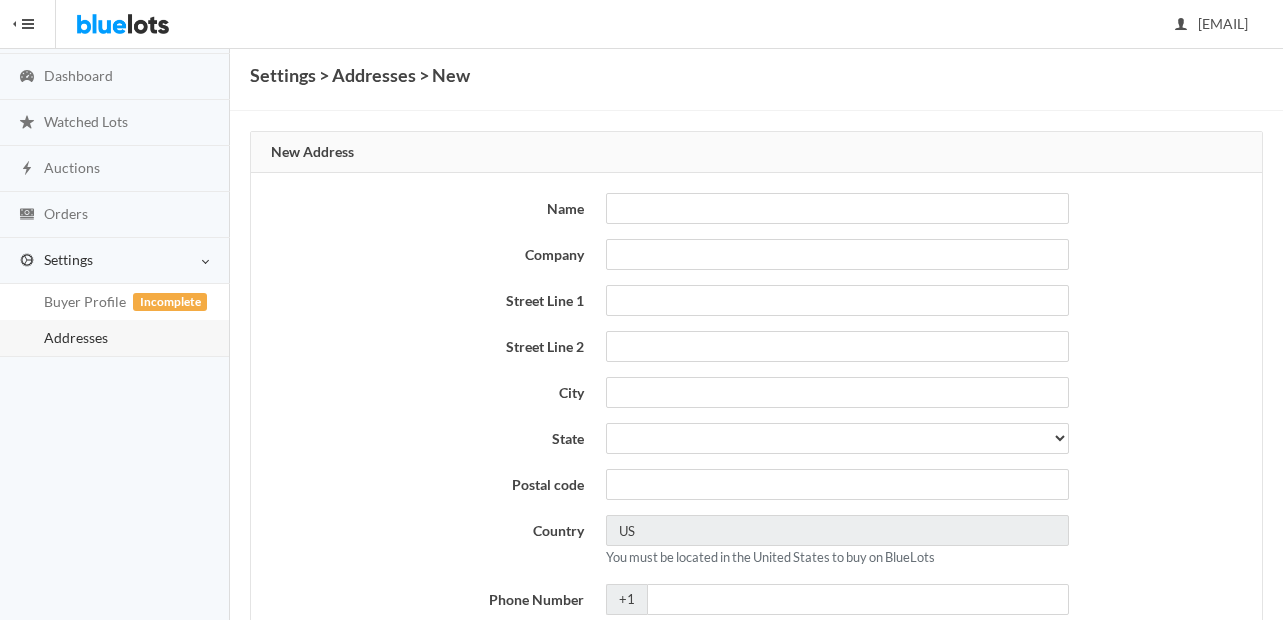 scroll, scrollTop: 0, scrollLeft: 0, axis: both 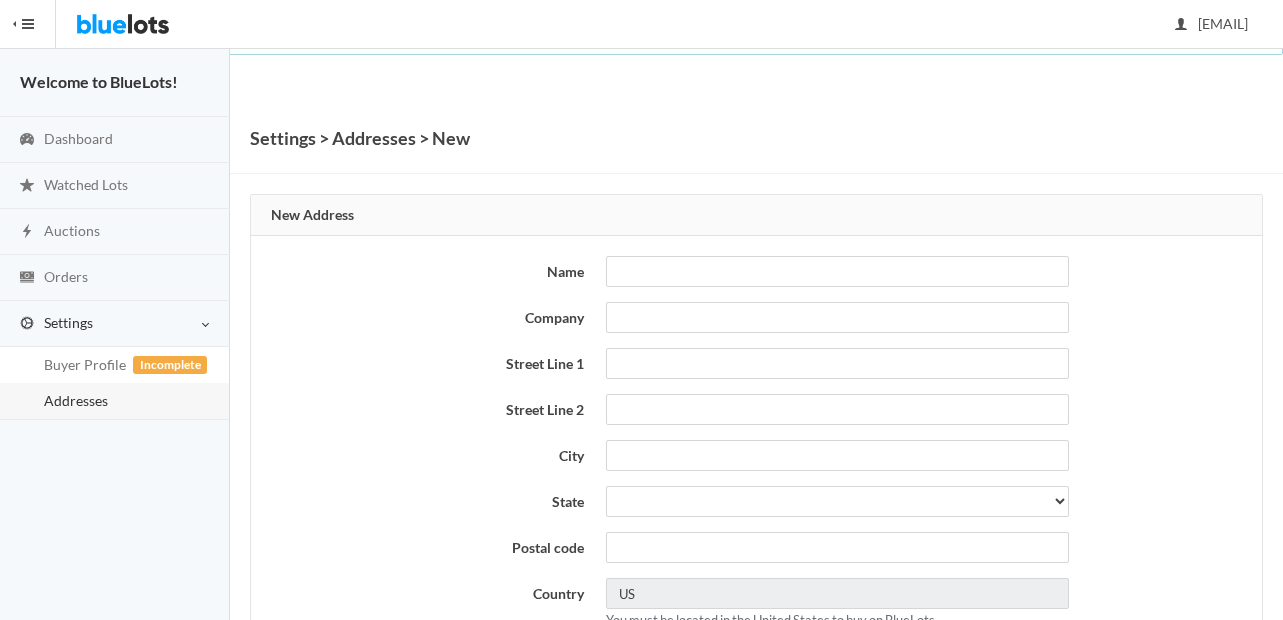 click on "Name
Company
Street Line 1
Street Line 2
City
State
[STATE]
[STATE]
[STATE]
[STATE]
[STATE]
[STATE]
[STATE]
[STATE]
[STATE]
[STATE]
[STATE]
[STATE]
[STATE]
[STATE]
[STATE]
[STATE]
[STATE]
[STATE]
[STATE]
[STATE]
[STATE]
[STATE]
[STATE]
[STATE]
[STATE]
[STATE]
[STATE]
[STATE]
[STATE]
[STATE]
[STATE]
[STATE]
[STATE]
[STATE]
[STATE]
[STATE]
[STATE]
[STATE]
[STATE]
[STATE]
[STATE]
[STATE]
[STATE]
[STATE]" at bounding box center (756, 541) 